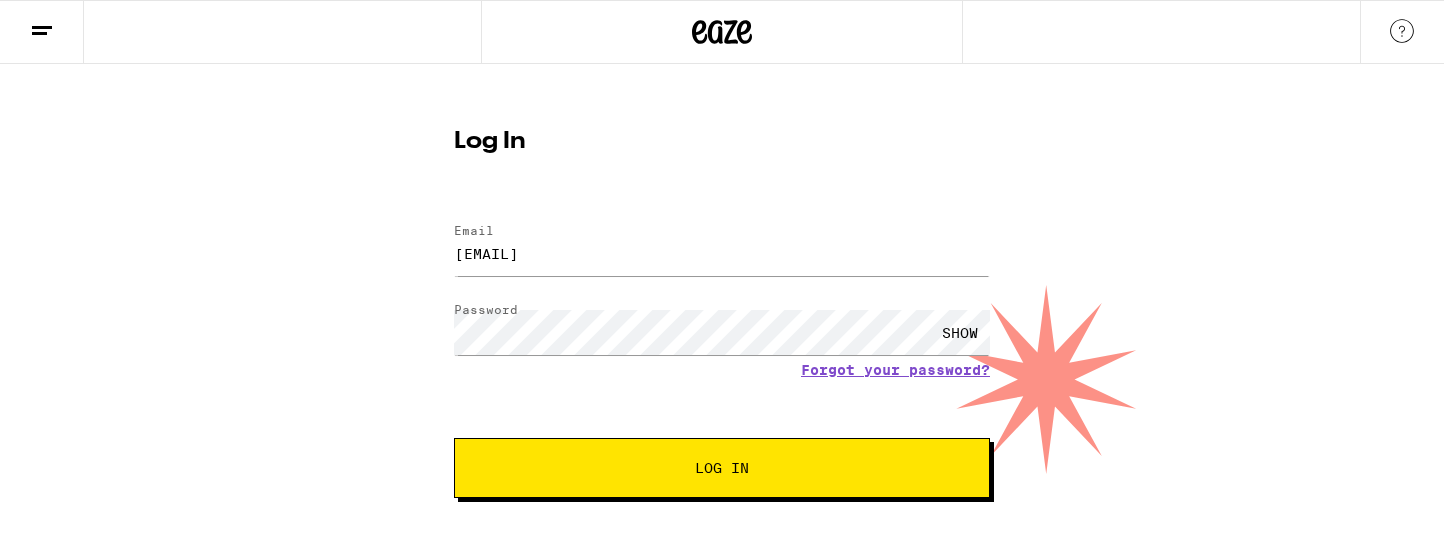 scroll, scrollTop: 0, scrollLeft: 0, axis: both 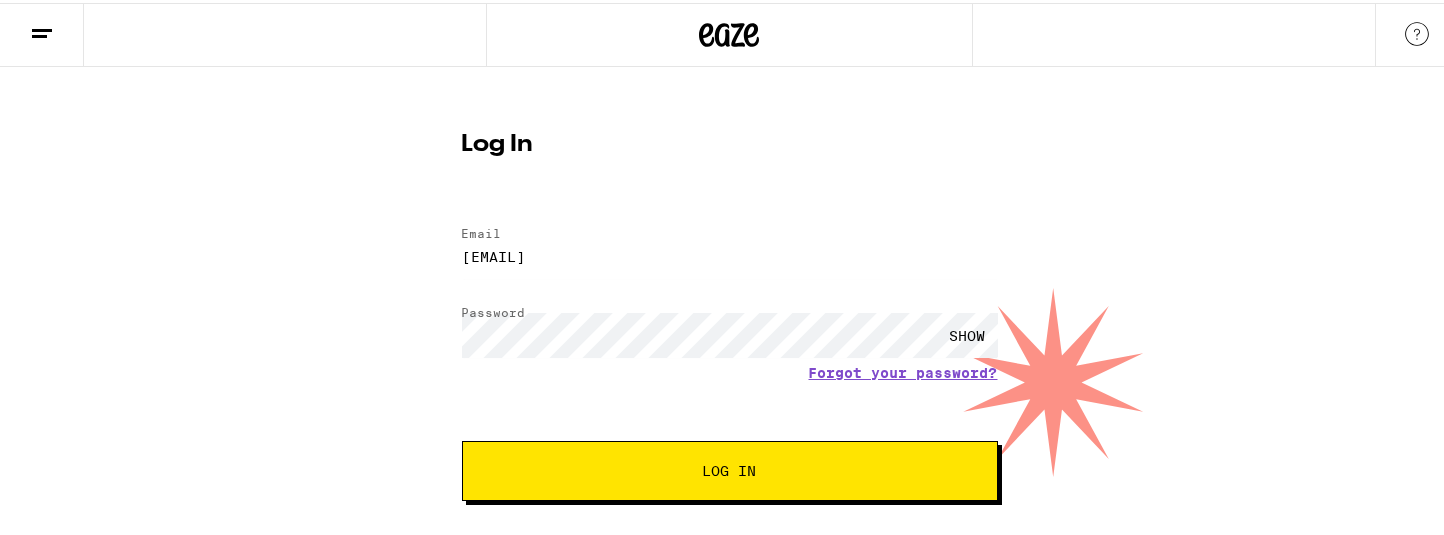 click on "SHOW" at bounding box center (968, 332) 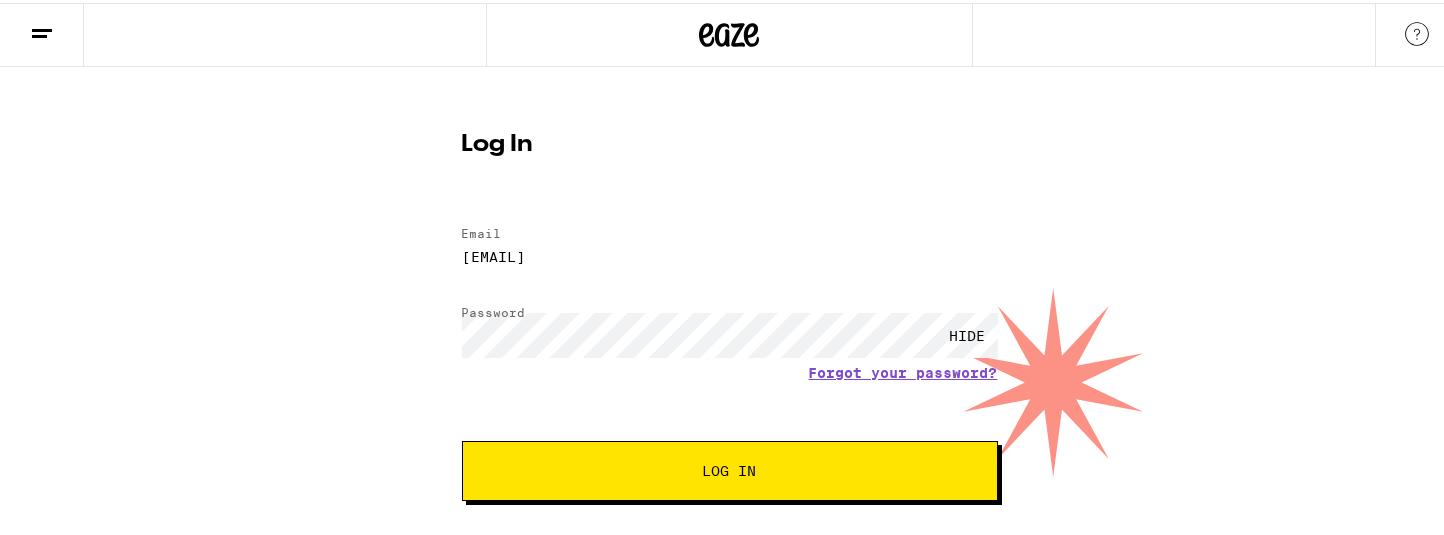 click on "HIDE" at bounding box center [968, 332] 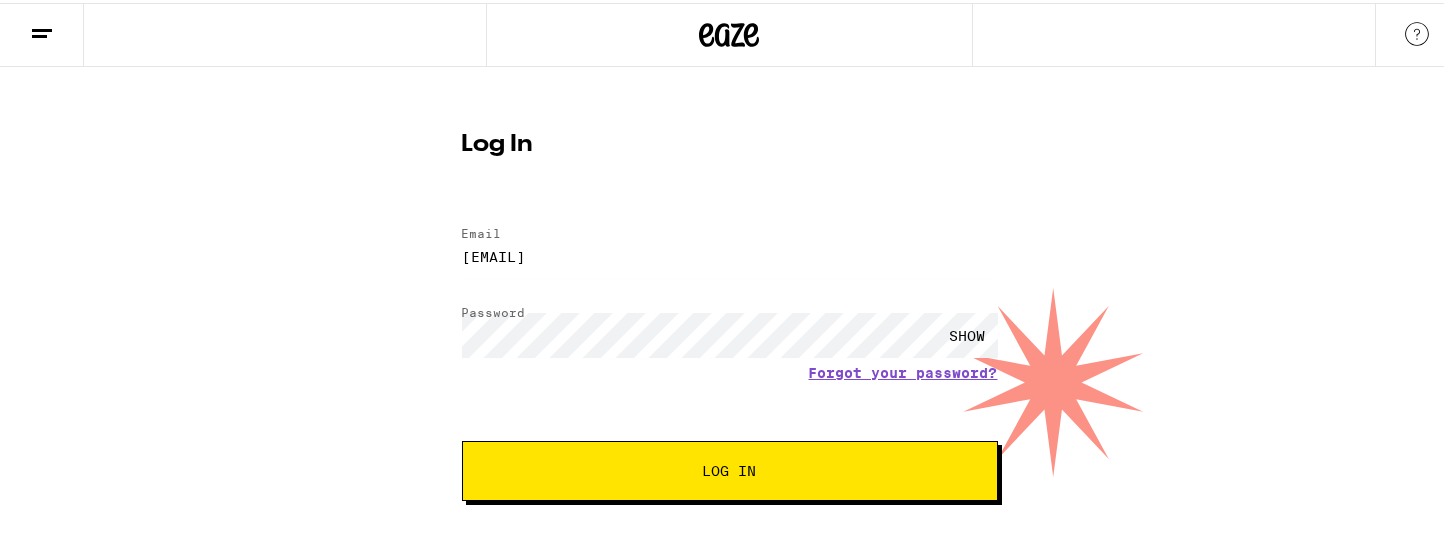 click on "SHOW" at bounding box center (968, 332) 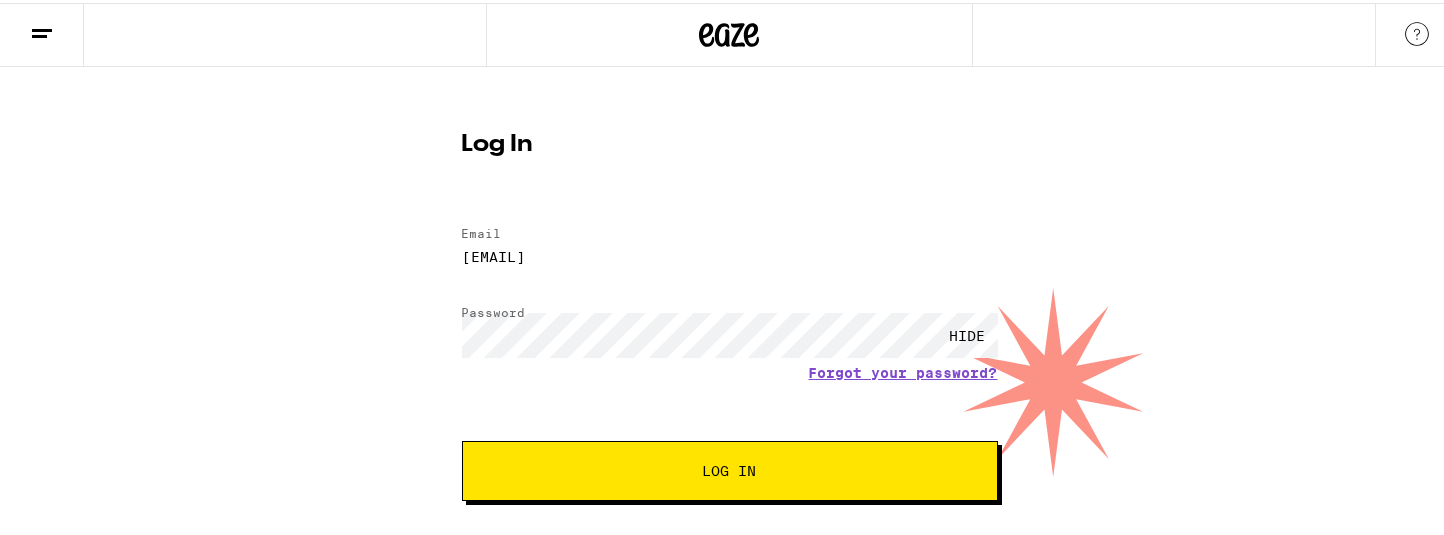 click on "Log In" at bounding box center [730, 468] 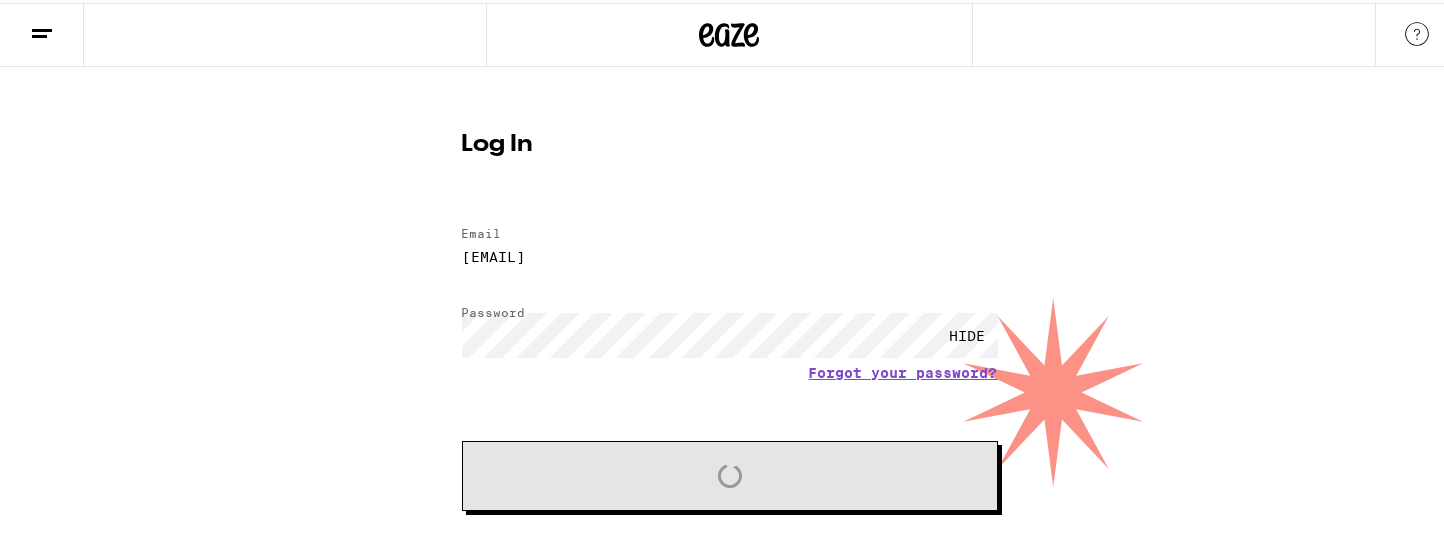 scroll, scrollTop: 0, scrollLeft: 0, axis: both 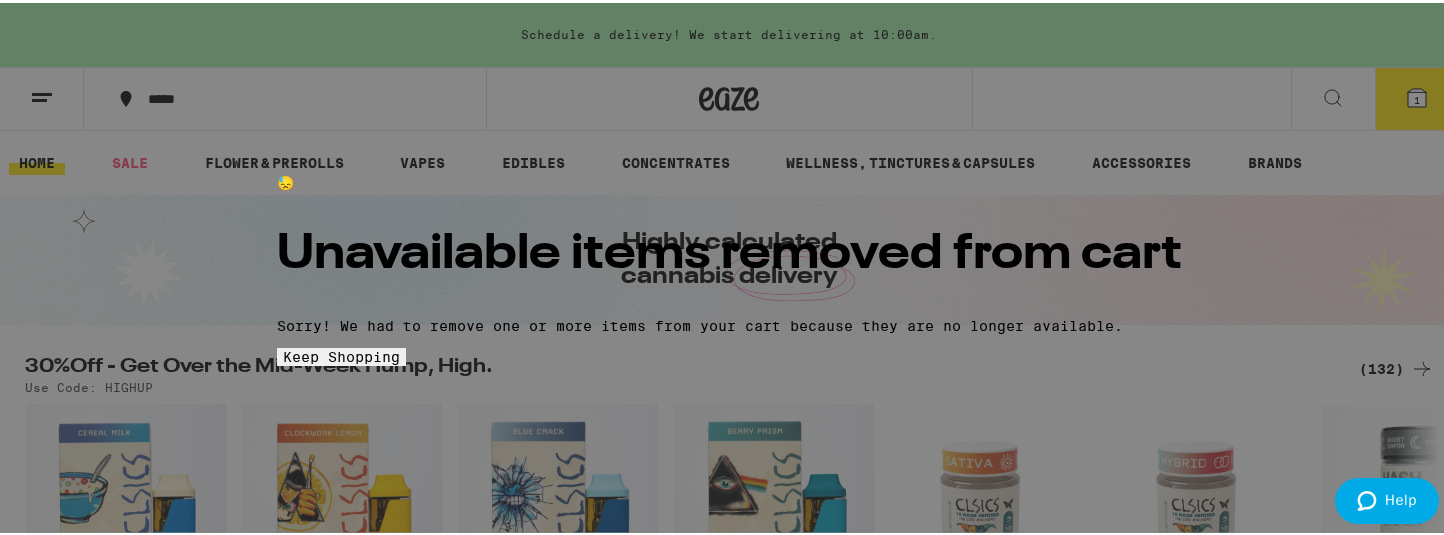 click on "😓 Unavailable items removed from cart Sorry! We had to remove one or more items from your cart because they are no longer available. Keep Shopping" at bounding box center (729, 267) 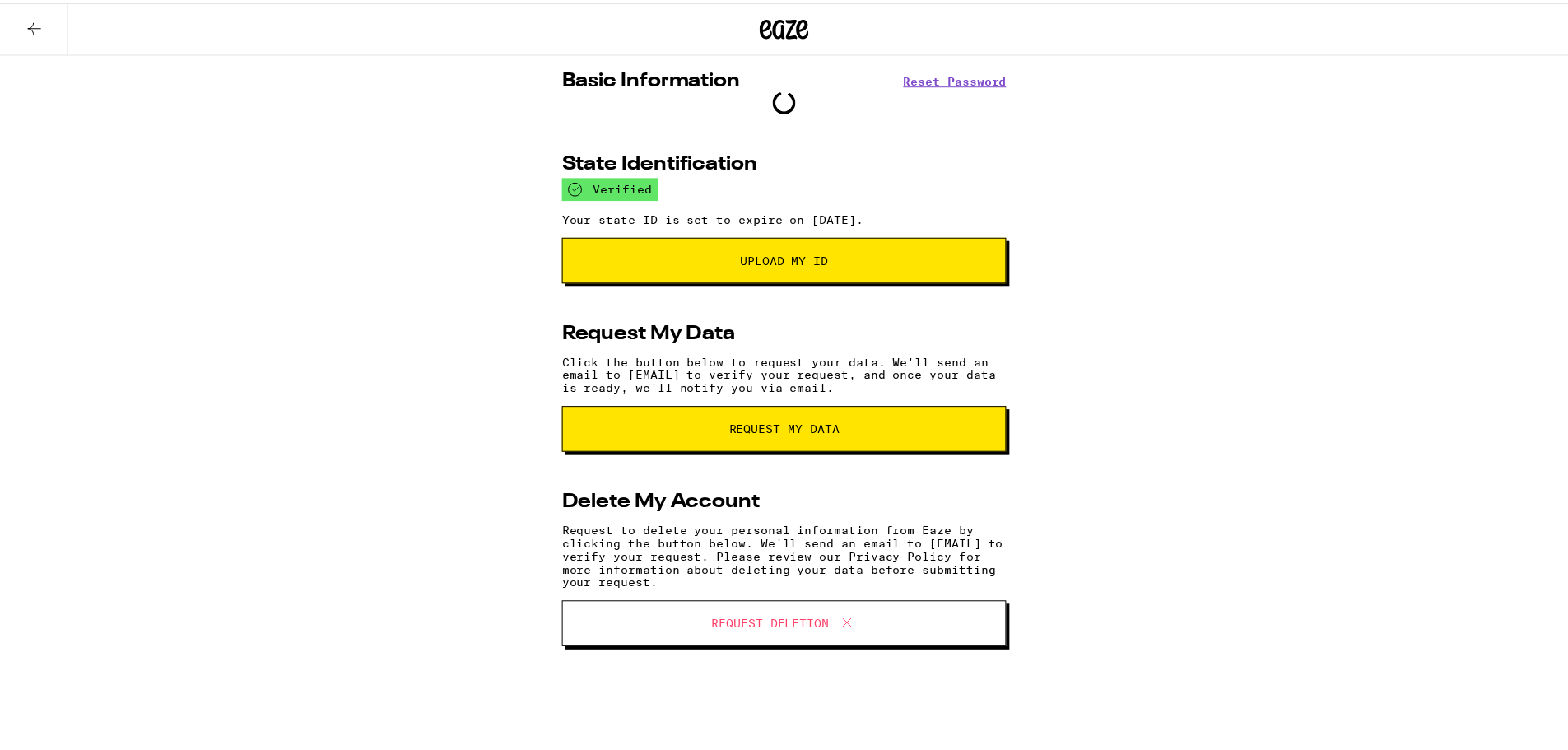 scroll, scrollTop: 0, scrollLeft: 0, axis: both 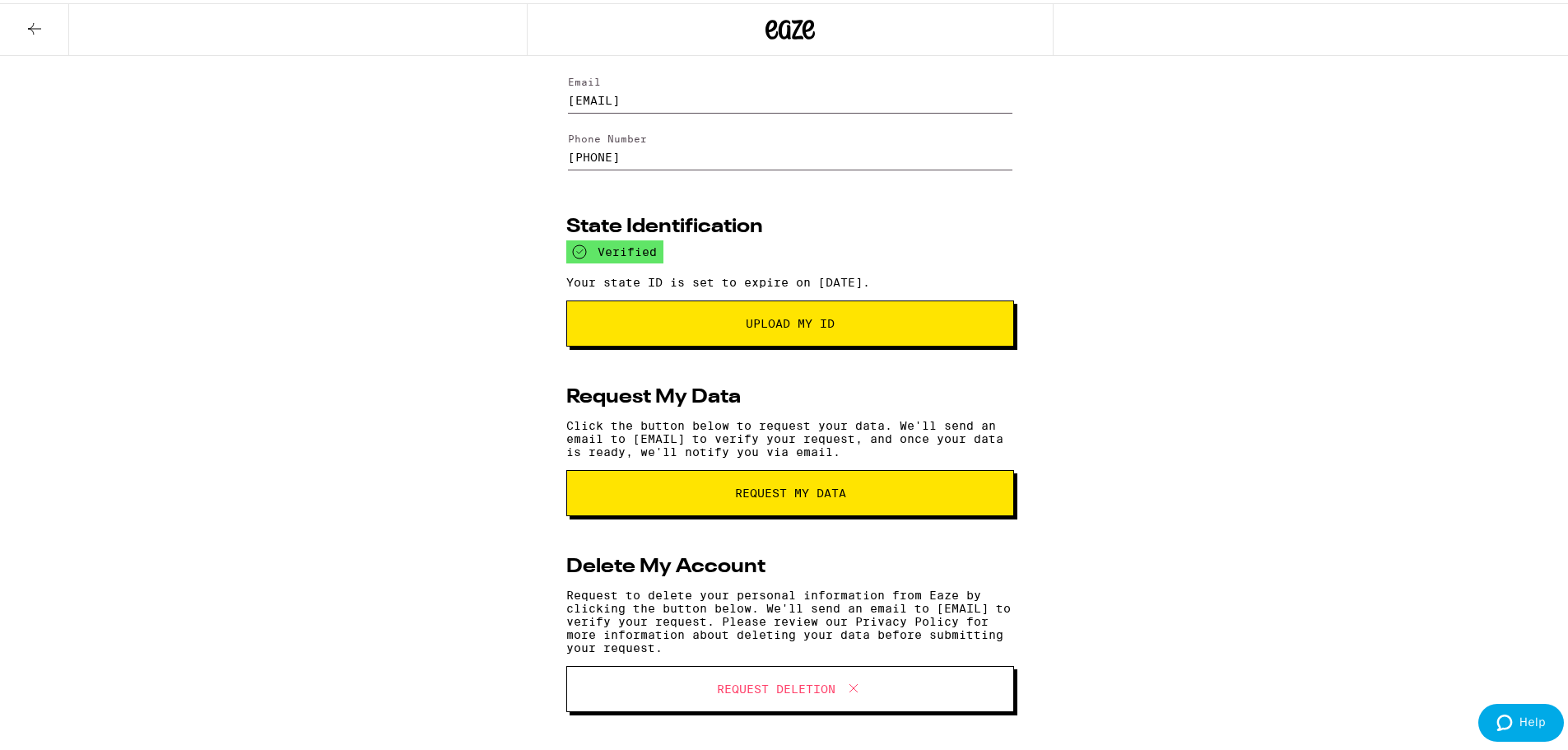 click on "Request Deletion" at bounding box center (790, 686) 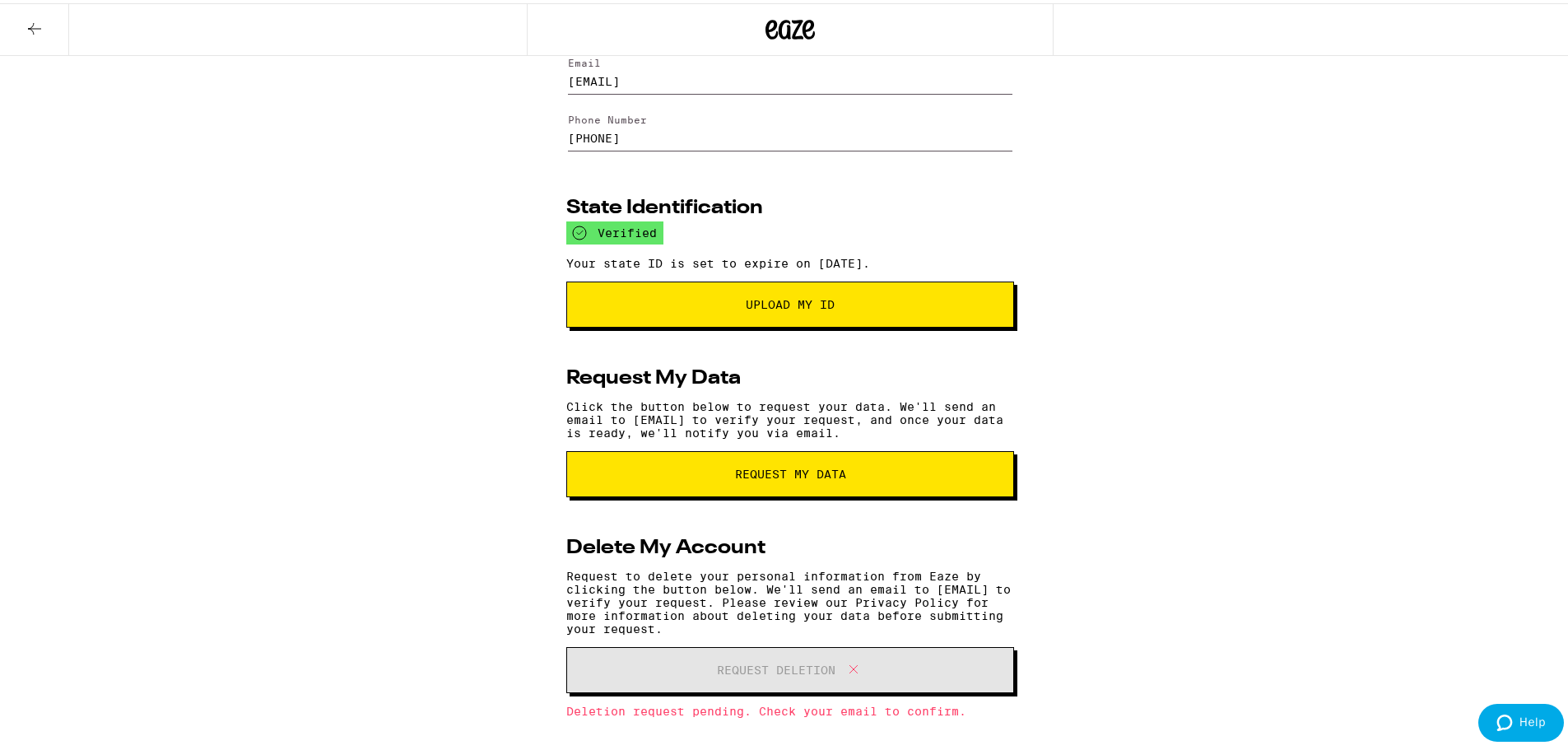 scroll, scrollTop: 154, scrollLeft: 0, axis: vertical 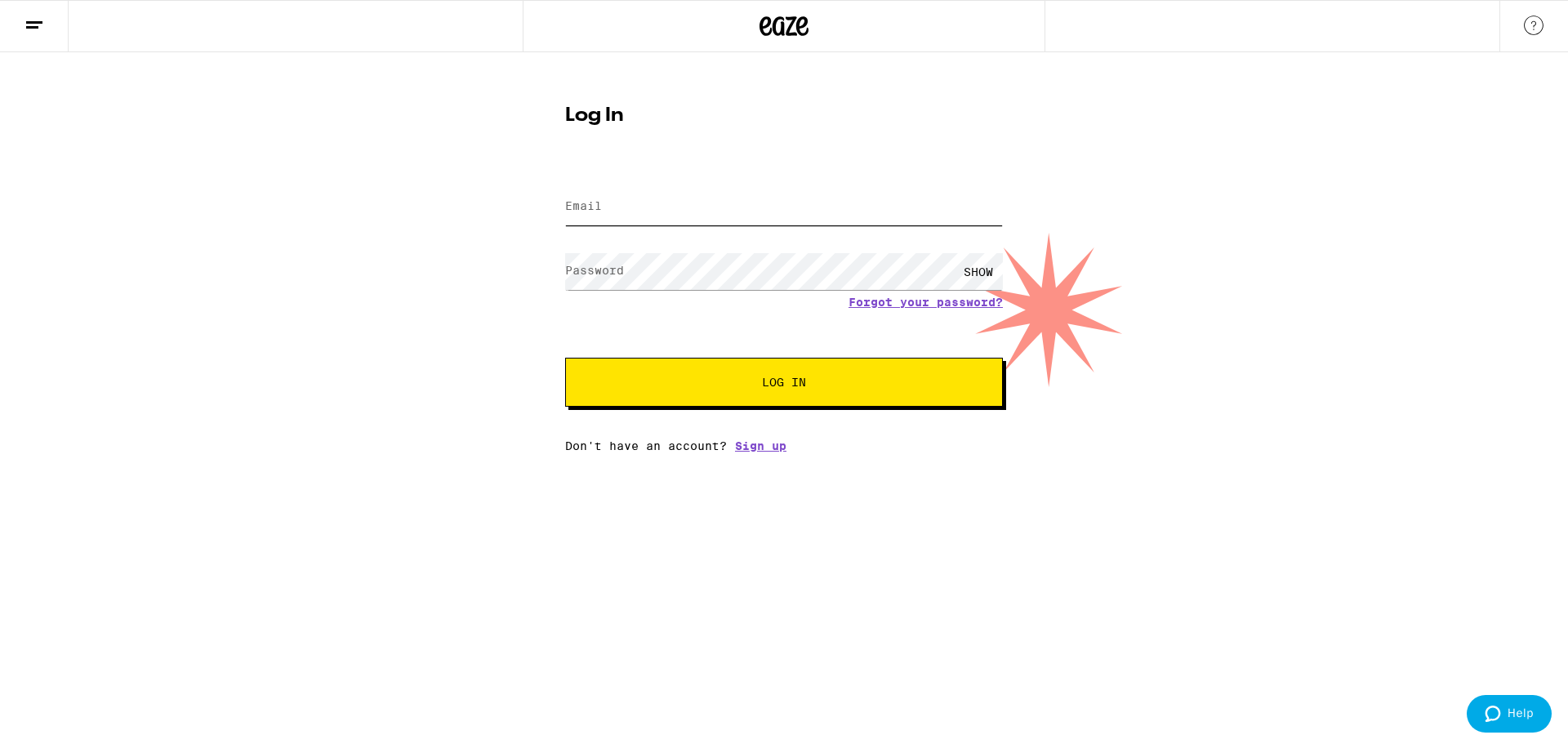 type on "[EMAIL]" 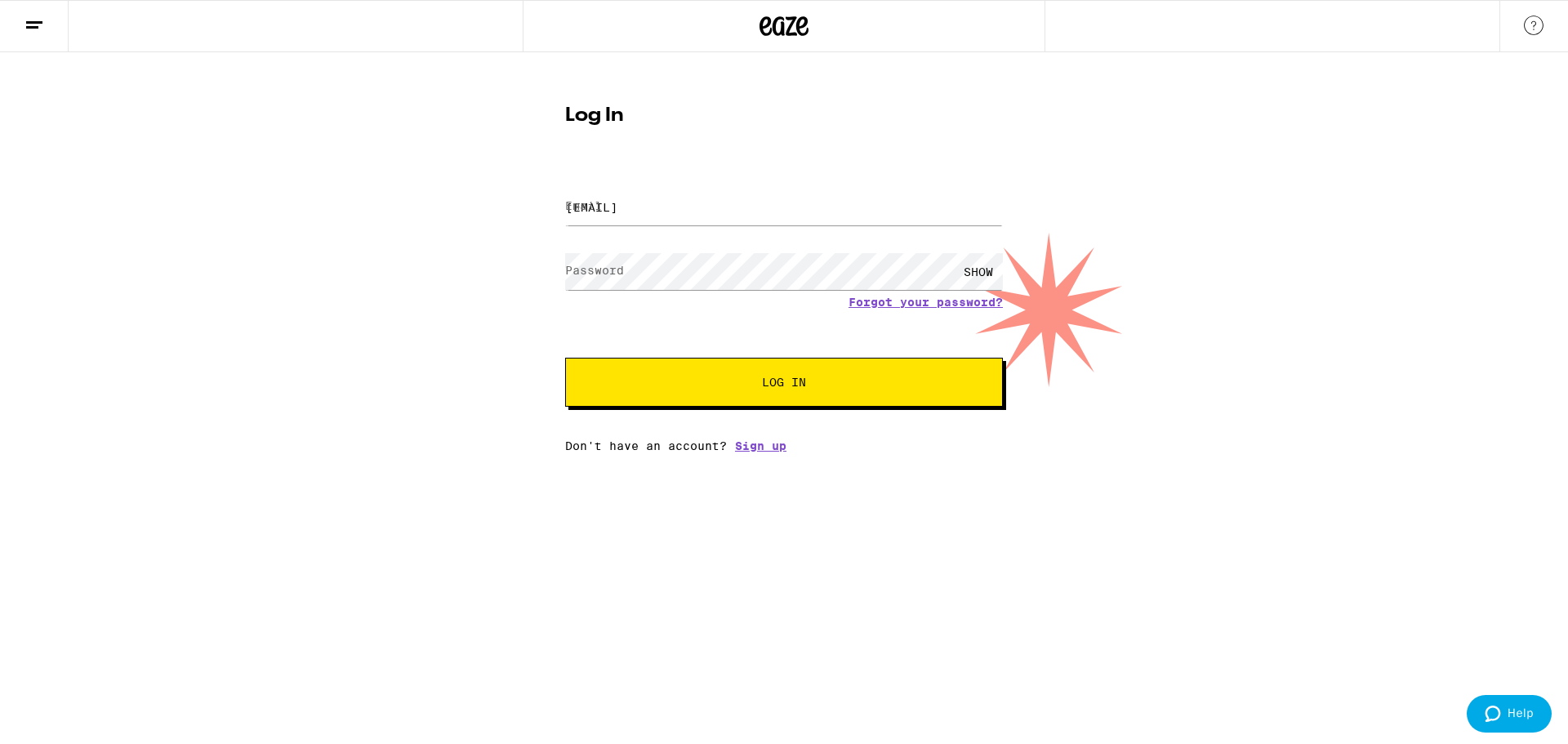click on "Log In" at bounding box center [784, 382] 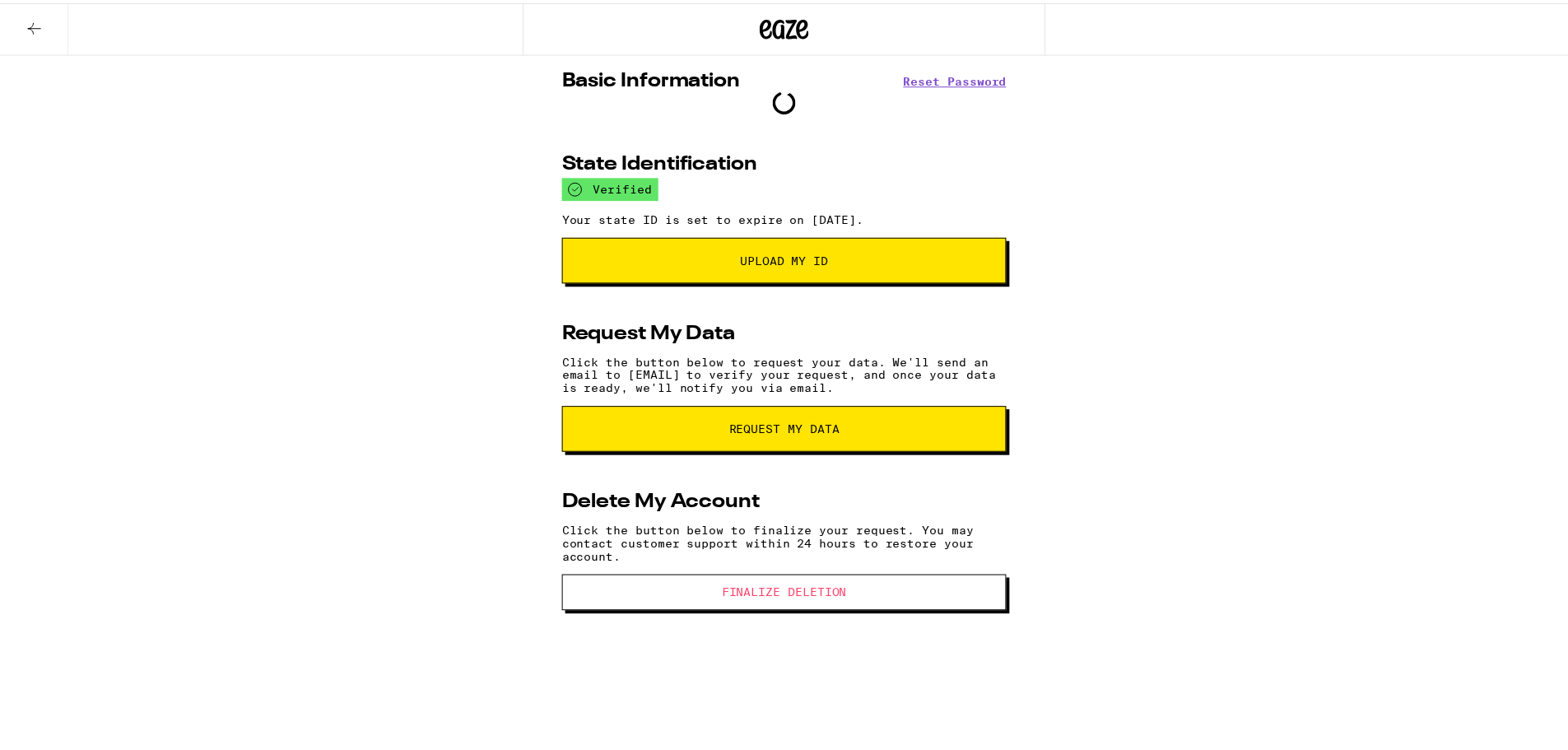 scroll, scrollTop: 0, scrollLeft: 0, axis: both 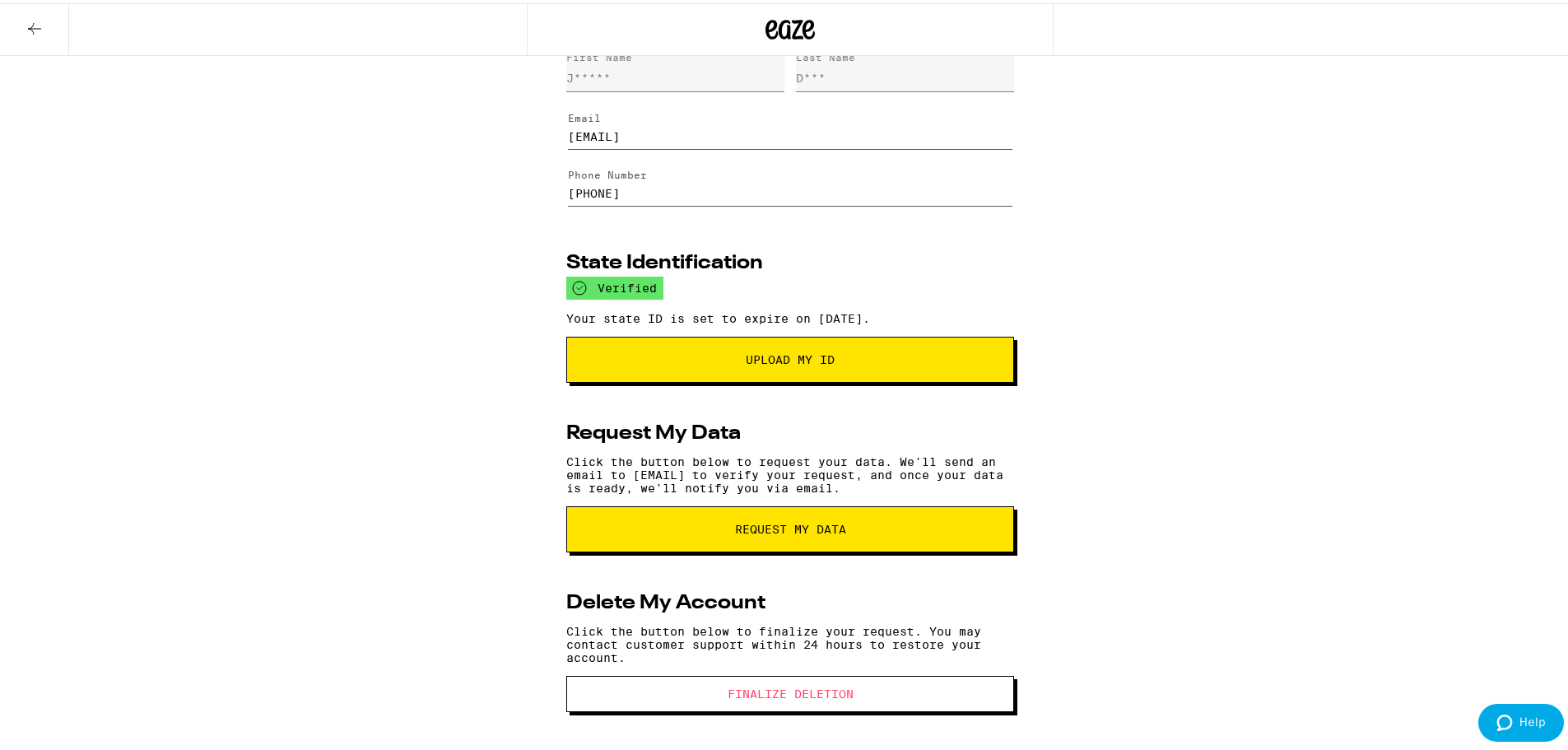 click on "Finalize Deletion" at bounding box center (790, 691) 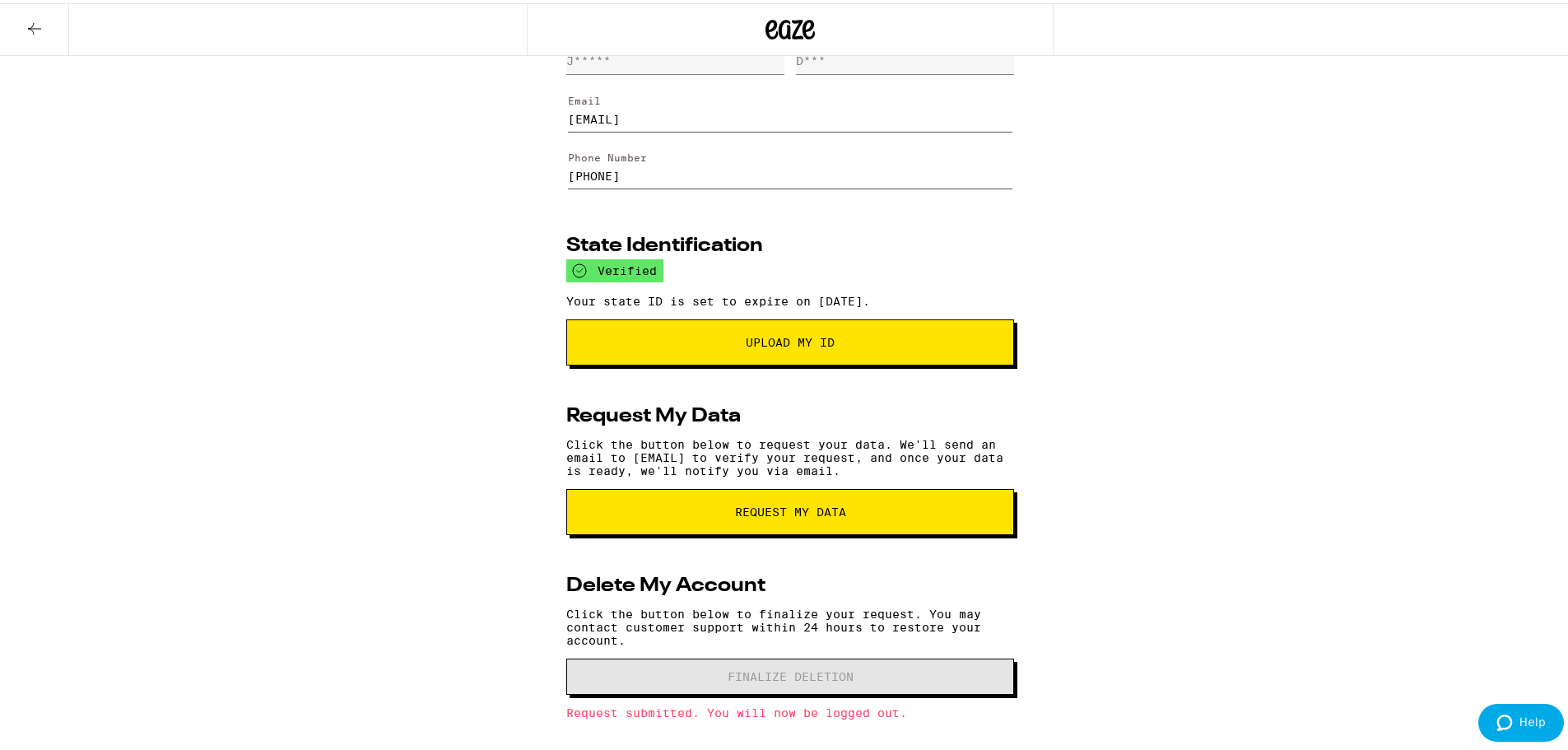 click on "Basic Information Reset Password First Name J***** Last Name D*** Email [EMAIL] Update Email Address Cancel Phone Number [PHONE] Update Phone Number Cancel State Identification   verified Your state ID is set to expire on [DATE]. Upload My ID Request My Data Click the button below to request your data. We'll send an email to [EMAIL] to verify your request, and once your data is ready, we'll notify you via email. request my data Delete My Account Click the button below to finalize your request. You may contact customer support within 24 hours to restore your account. Finalize Deletion Request submitted. You will now be logged out." at bounding box center (790, 372) 